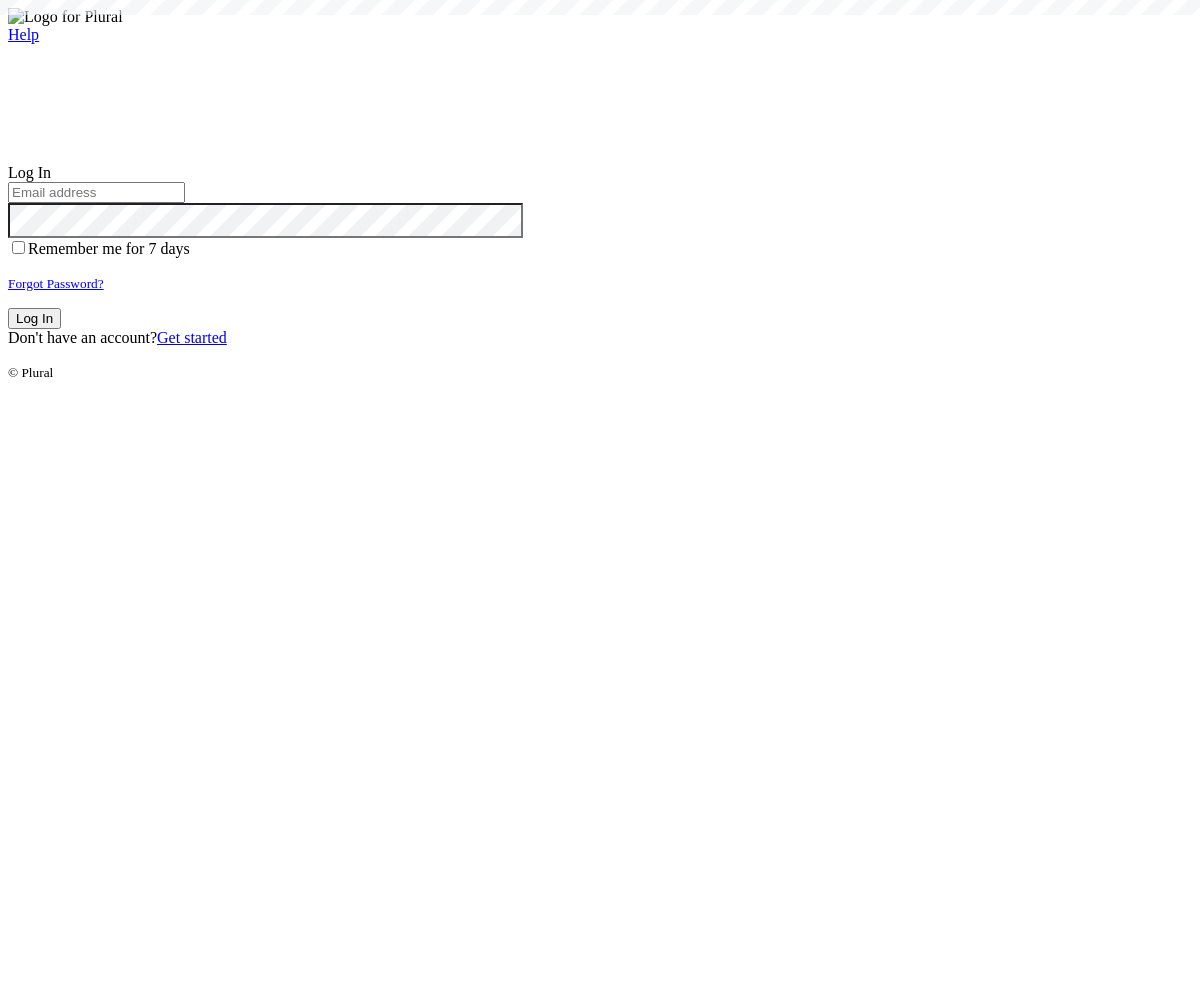 scroll, scrollTop: 0, scrollLeft: 0, axis: both 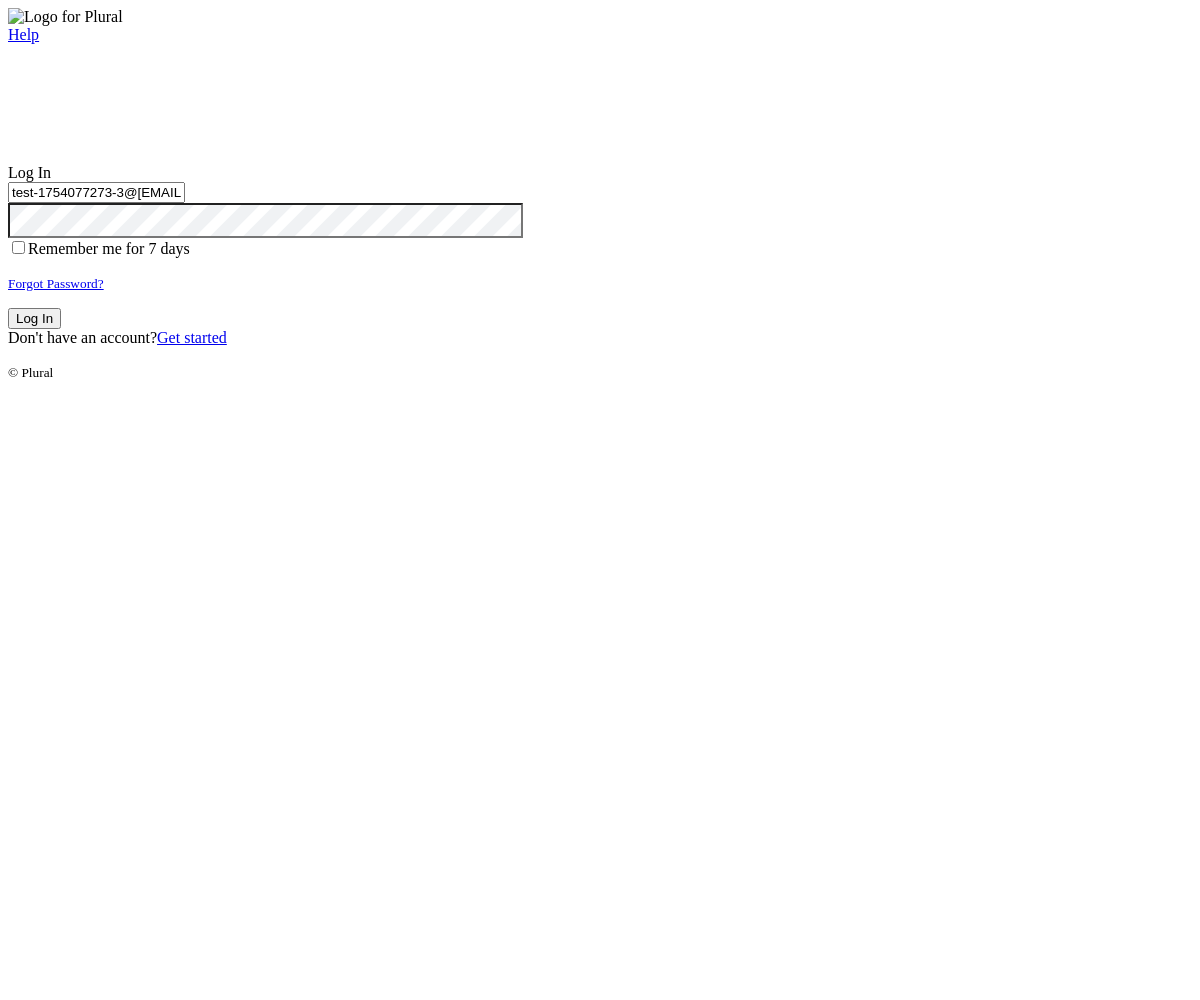 type on "test-1754077273-3@[EMAIL]" 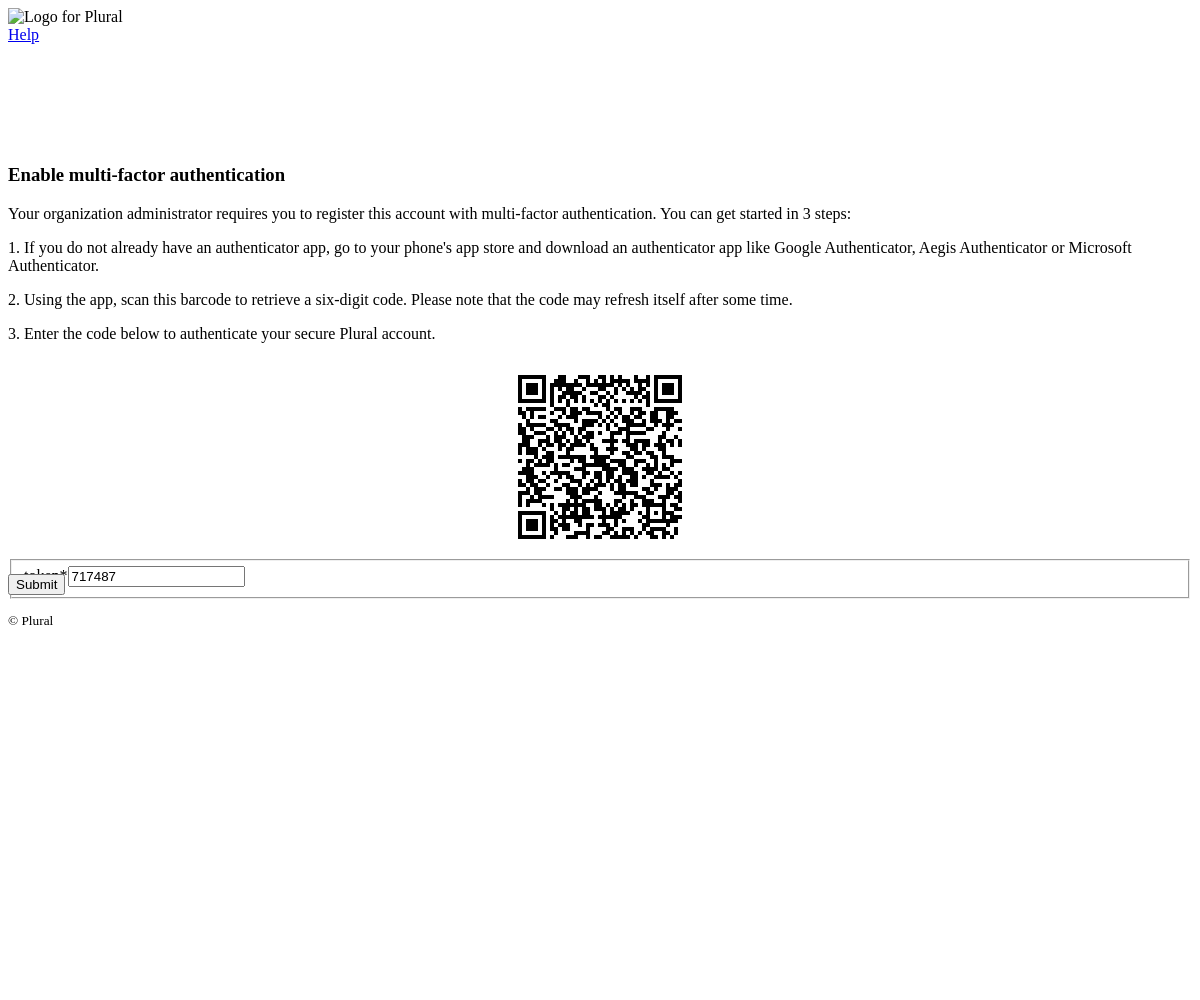 type on "717487" 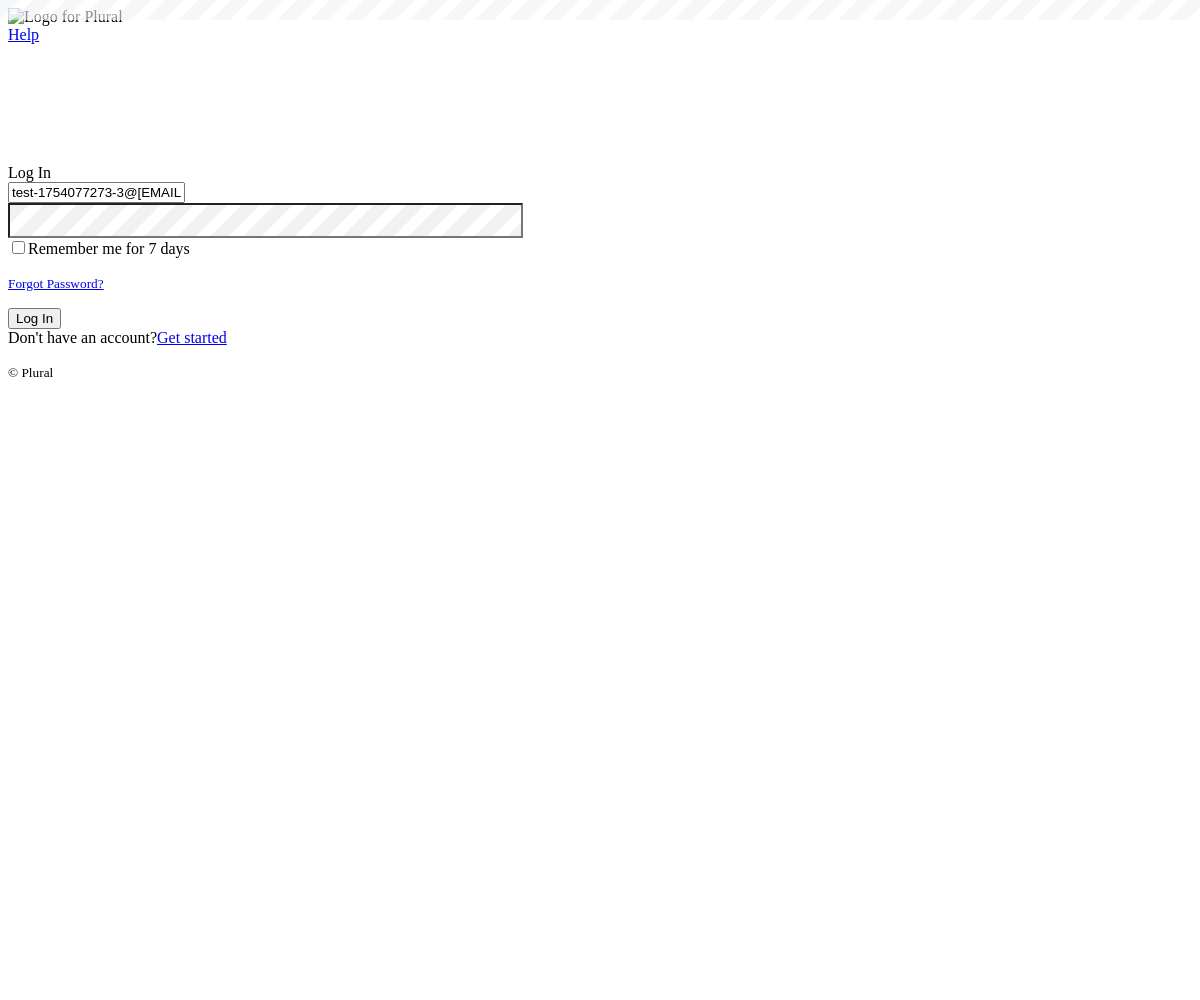 click on "Log In" at bounding box center (34, 318) 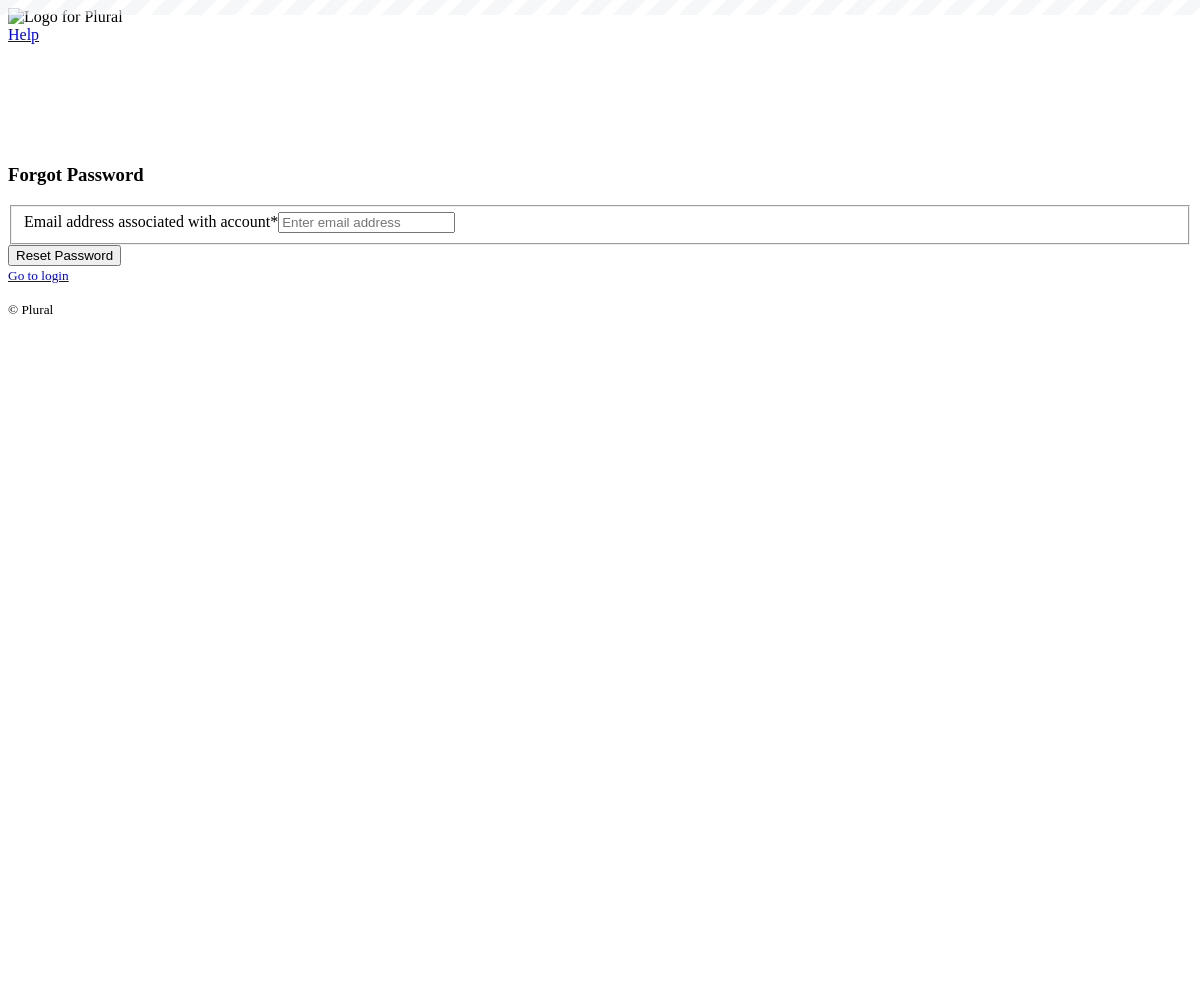scroll, scrollTop: 0, scrollLeft: 0, axis: both 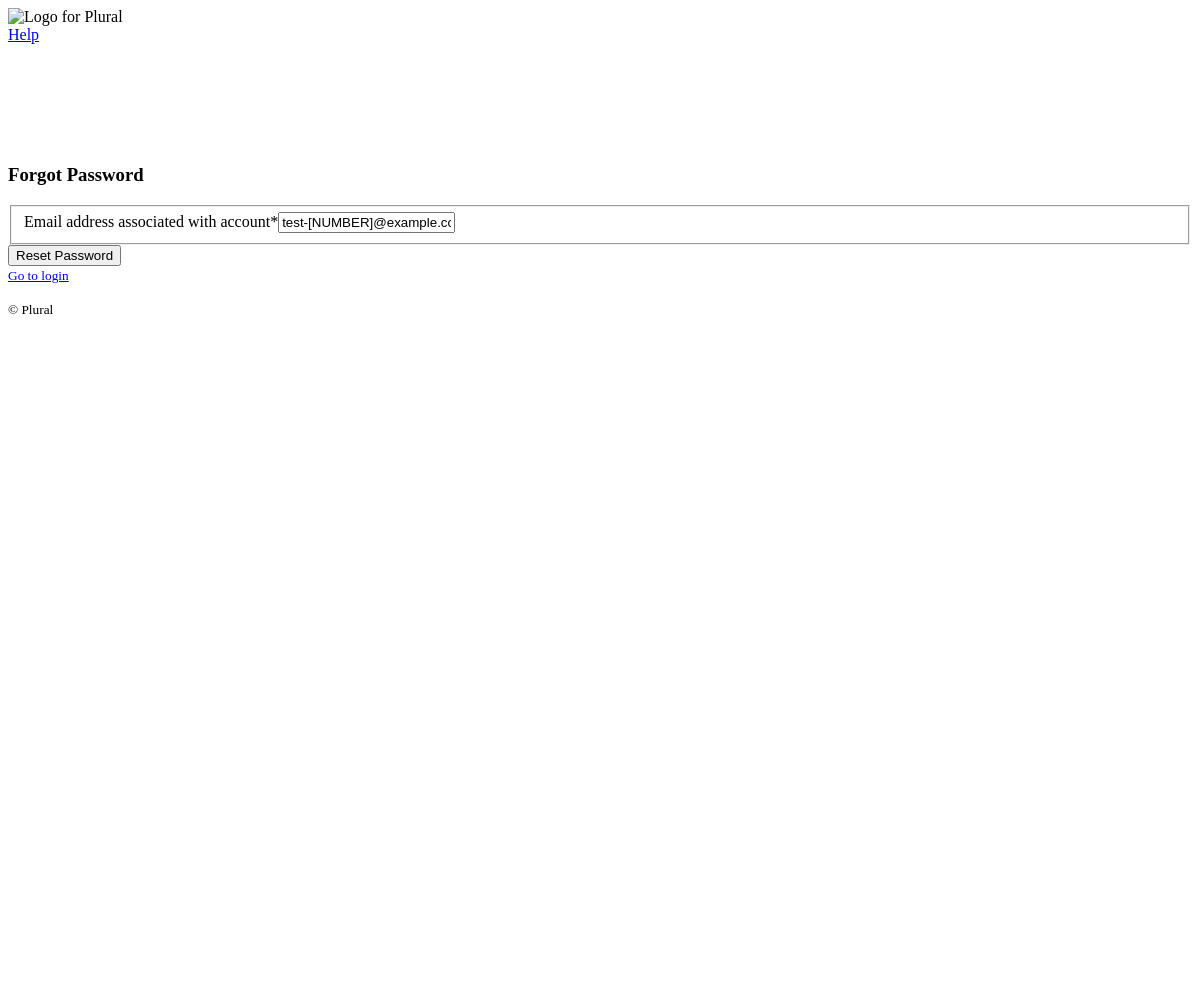 type on "test-1754077279-6@civiceagle.com" 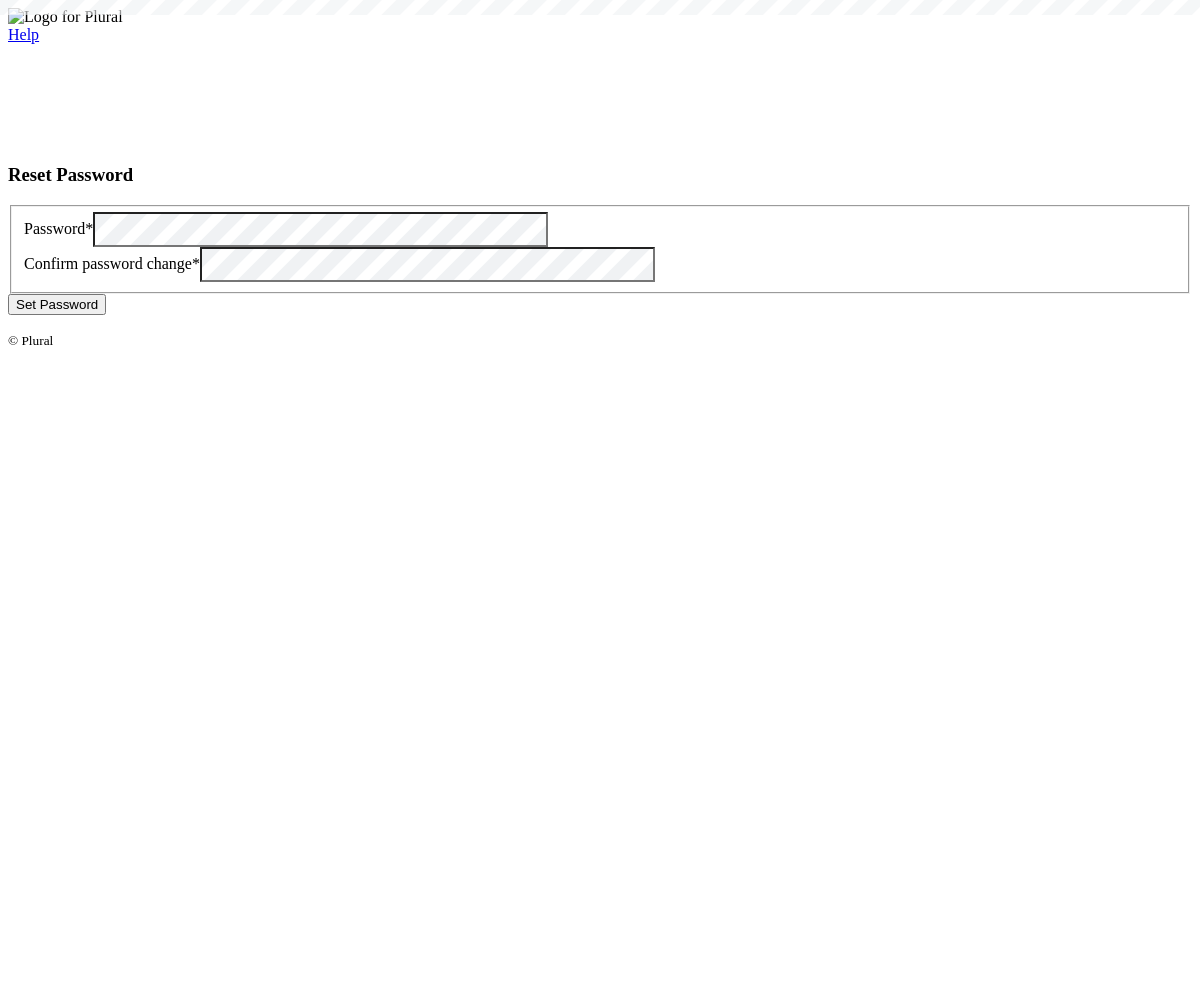 scroll, scrollTop: 0, scrollLeft: 0, axis: both 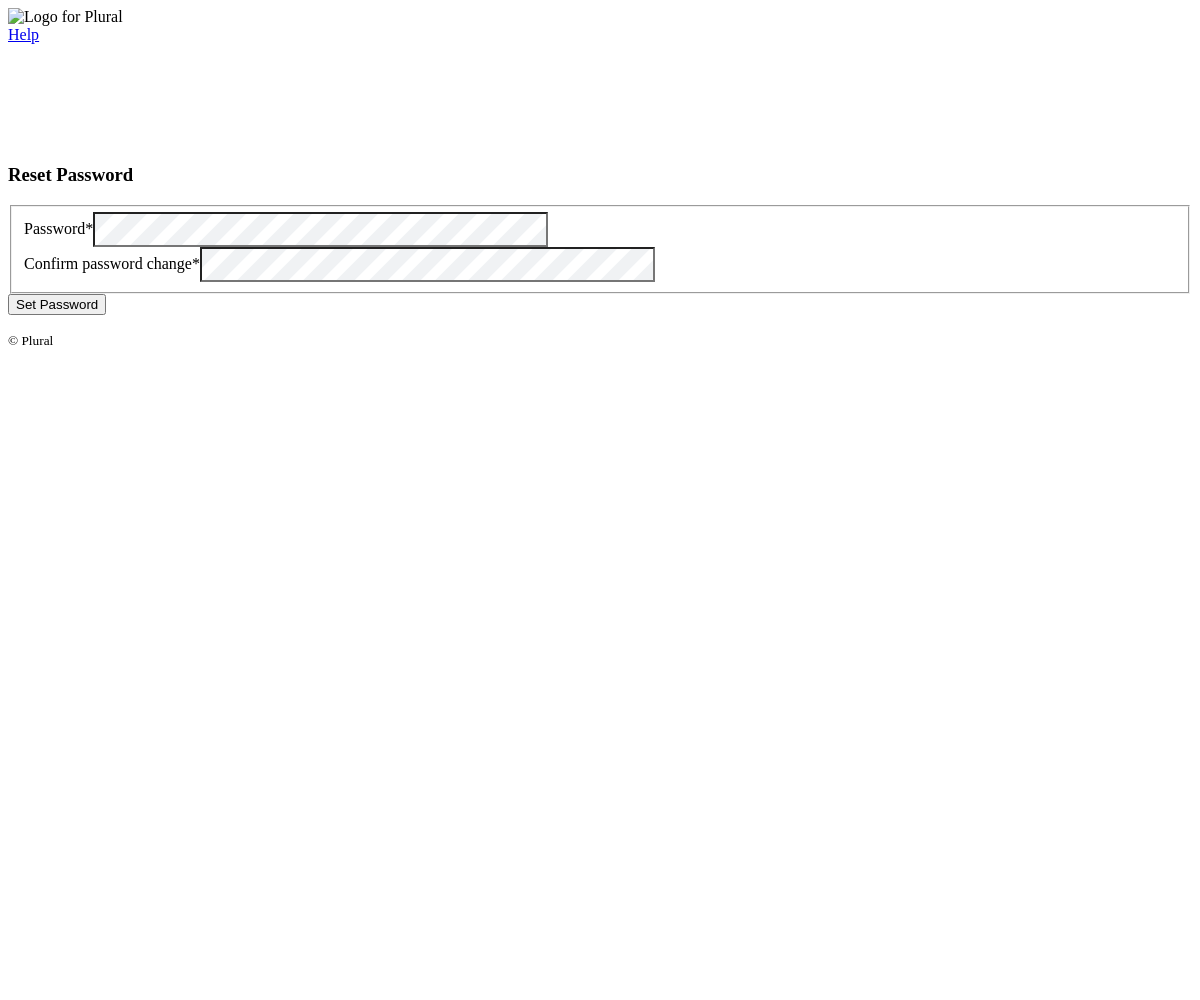 click on "Set Password" at bounding box center [57, 304] 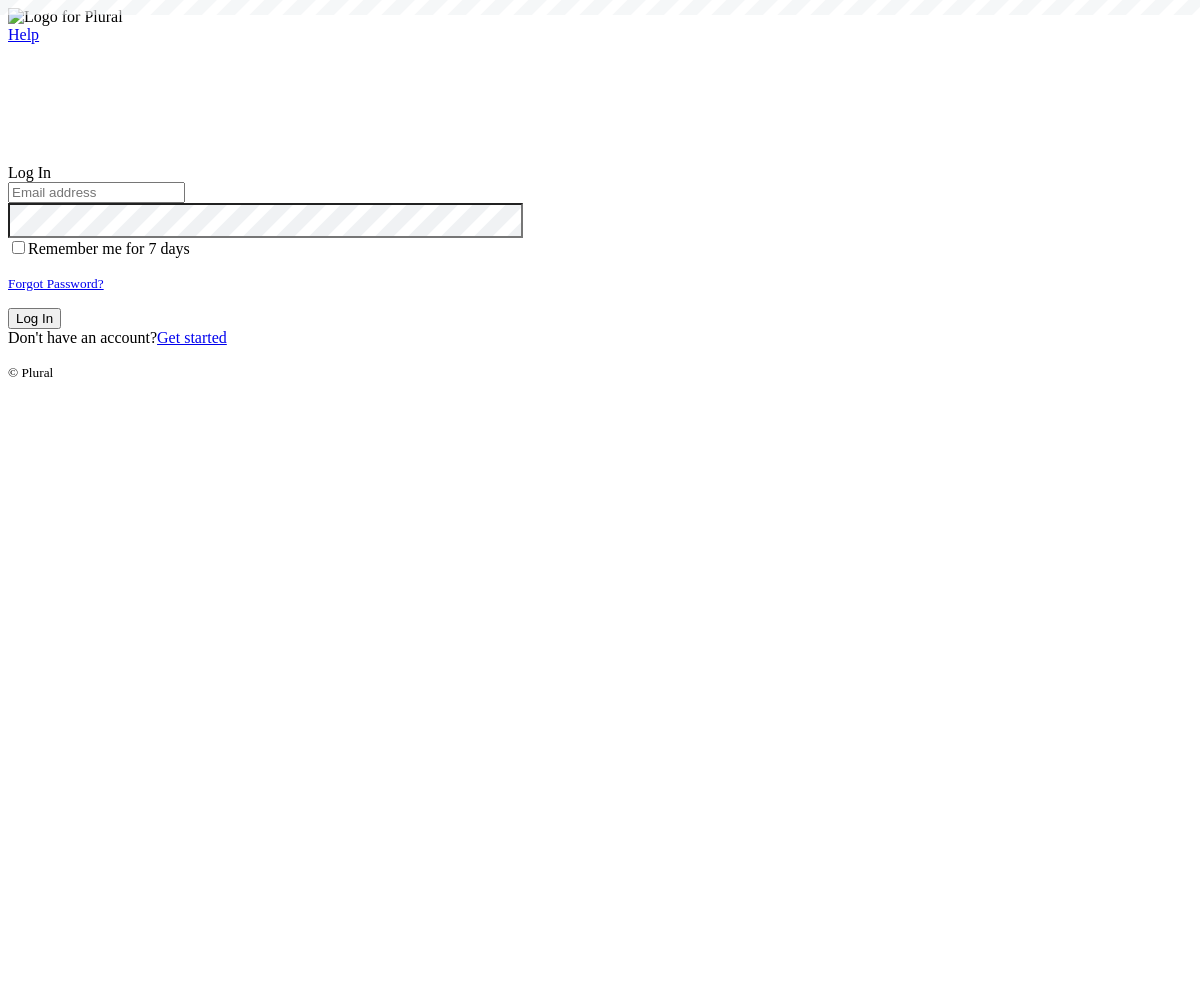 scroll, scrollTop: 0, scrollLeft: 0, axis: both 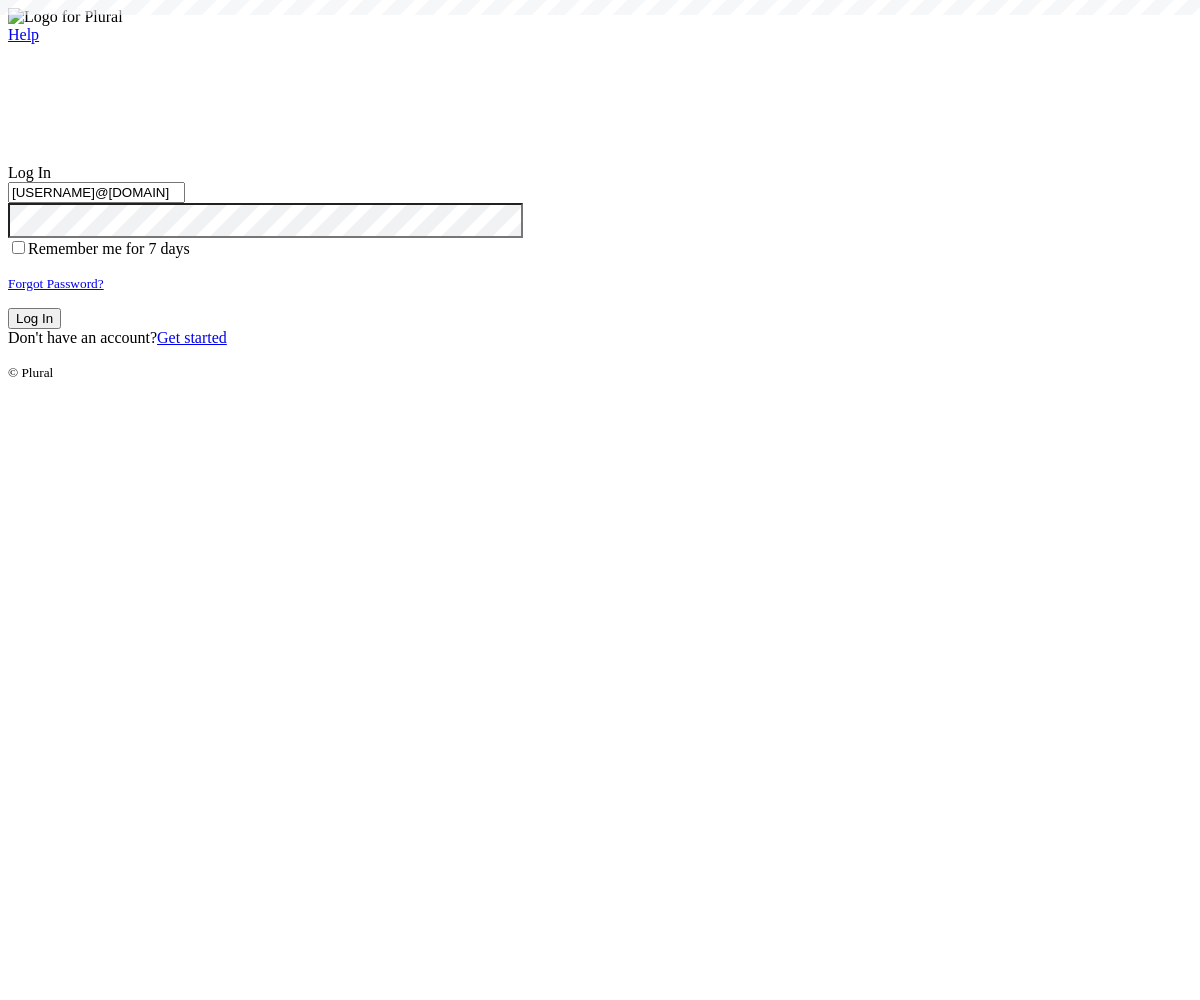 type on "test-[NUMBER]@example.com" 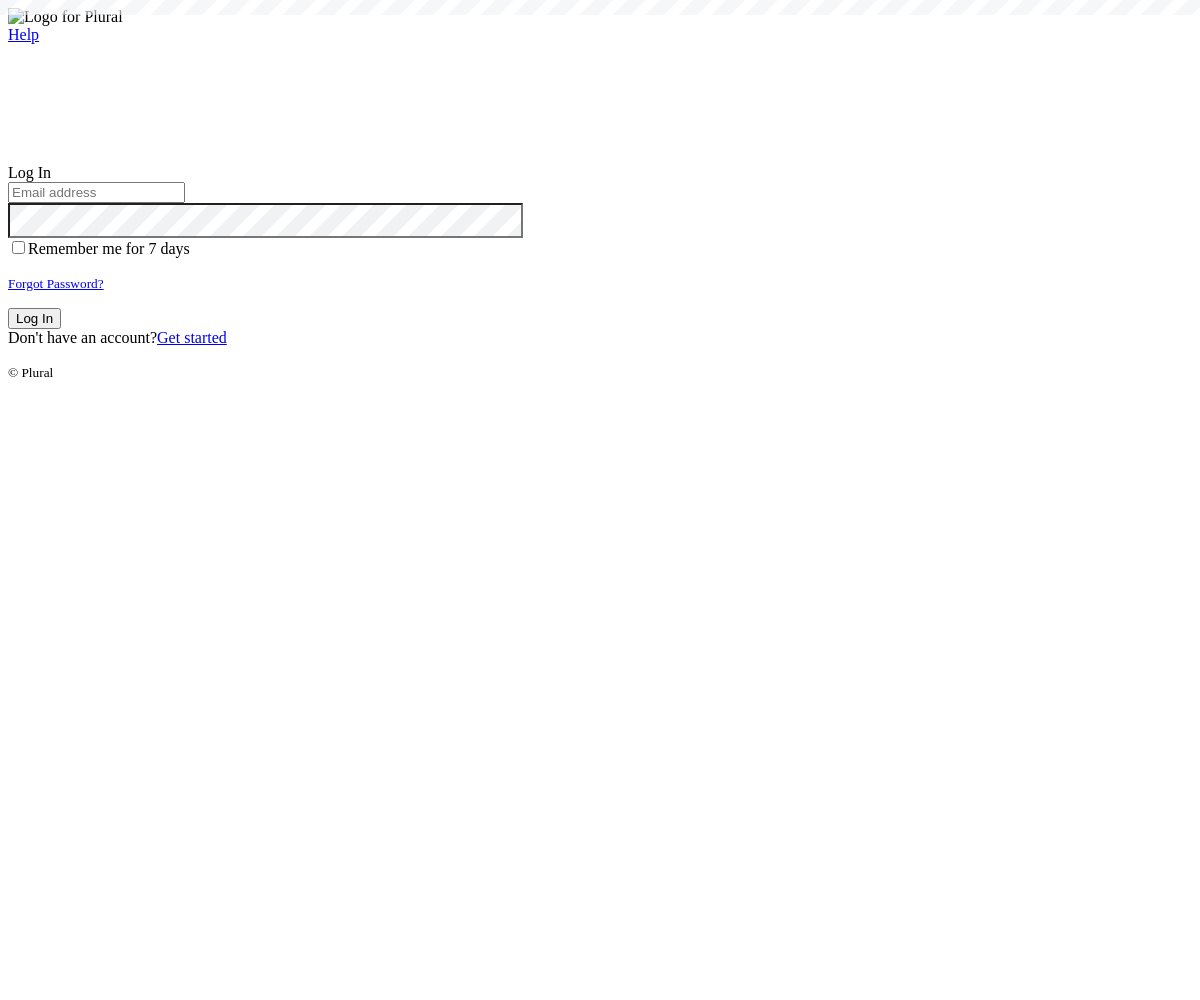 scroll, scrollTop: 0, scrollLeft: 0, axis: both 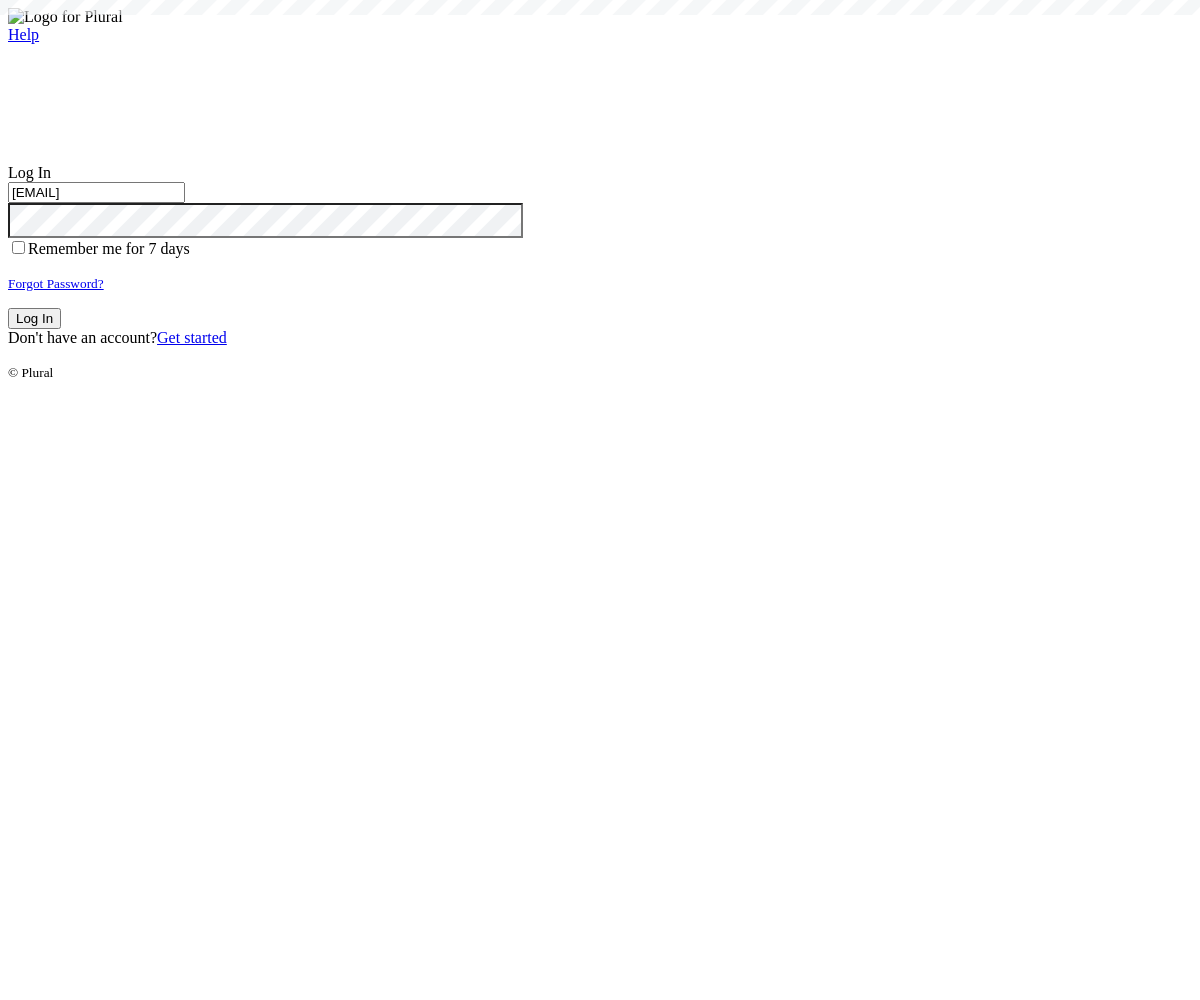 type on "[EMAIL]" 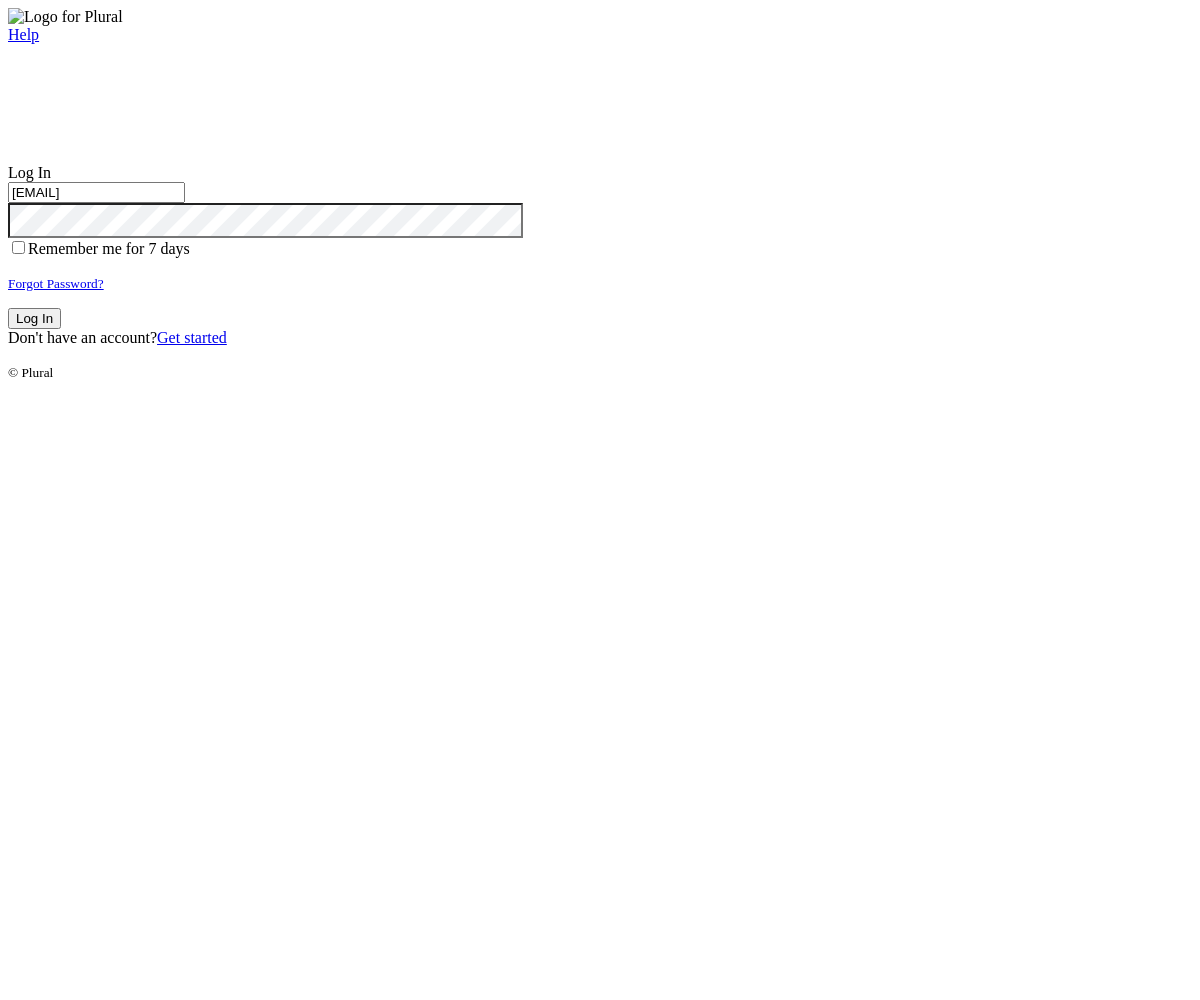 click on "Log In" at bounding box center [34, 318] 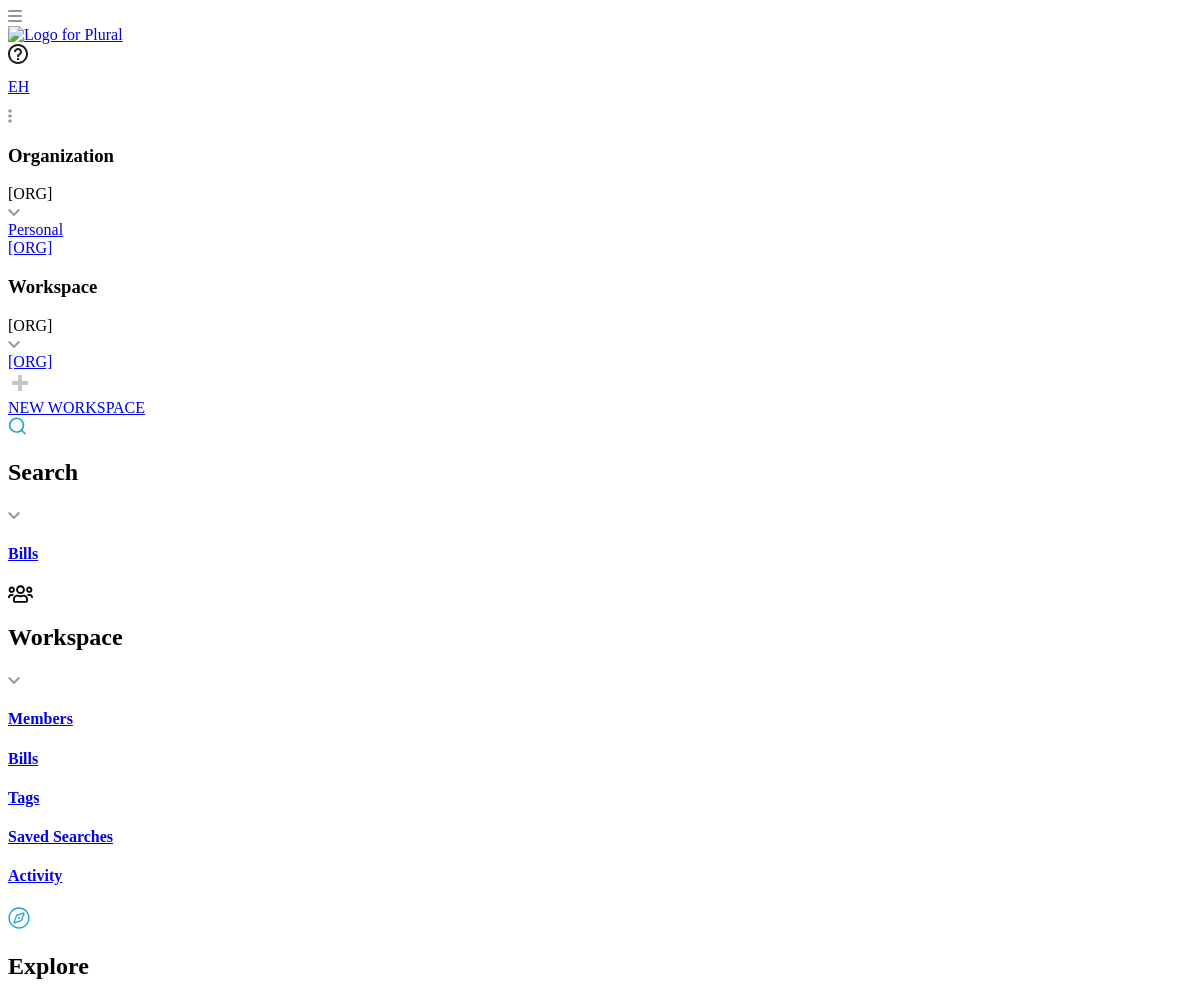 click on "California Financing Law: enforcement and penalties." at bounding box center (600, 2225) 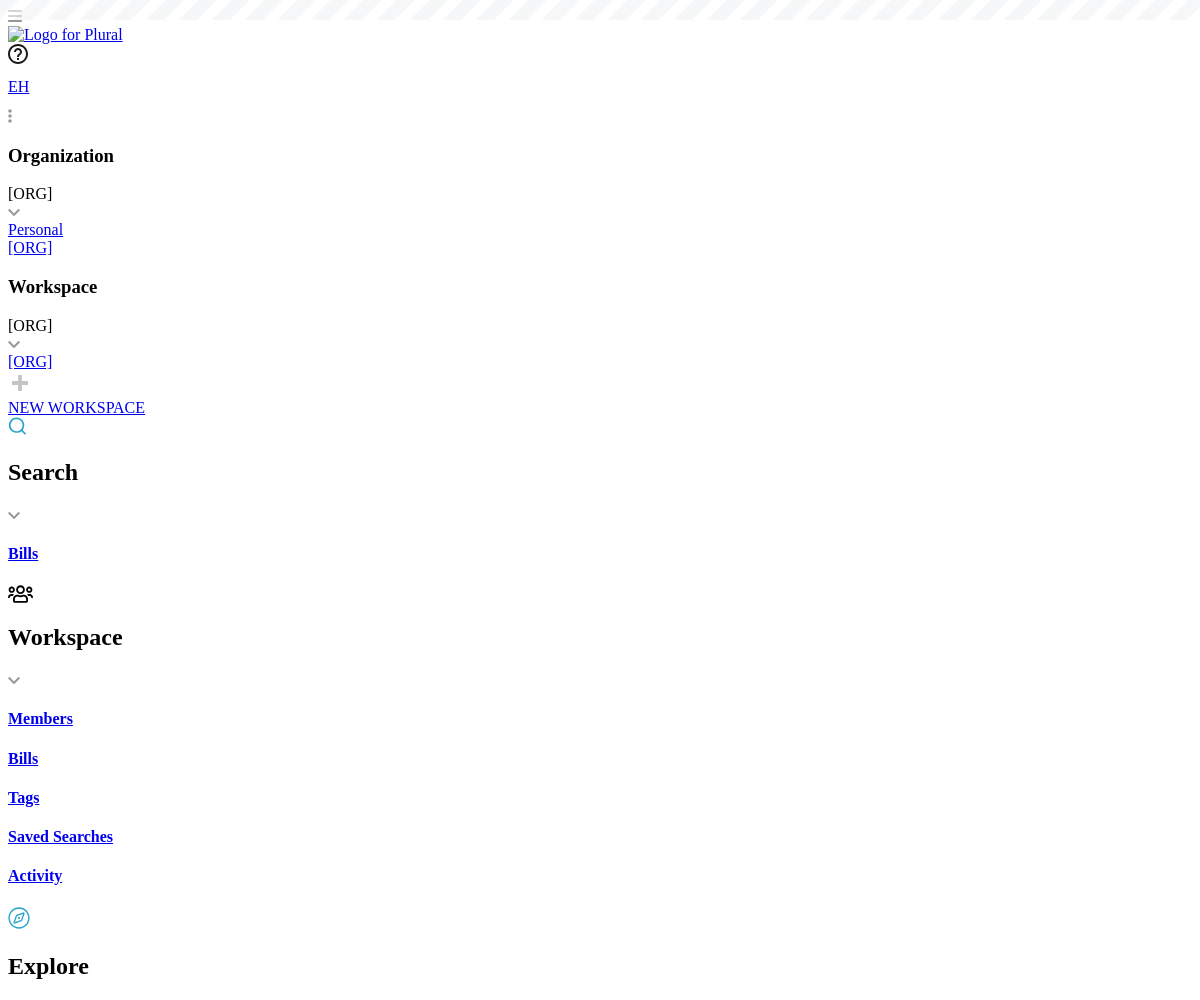 click on "Share" at bounding box center [47, 1707] 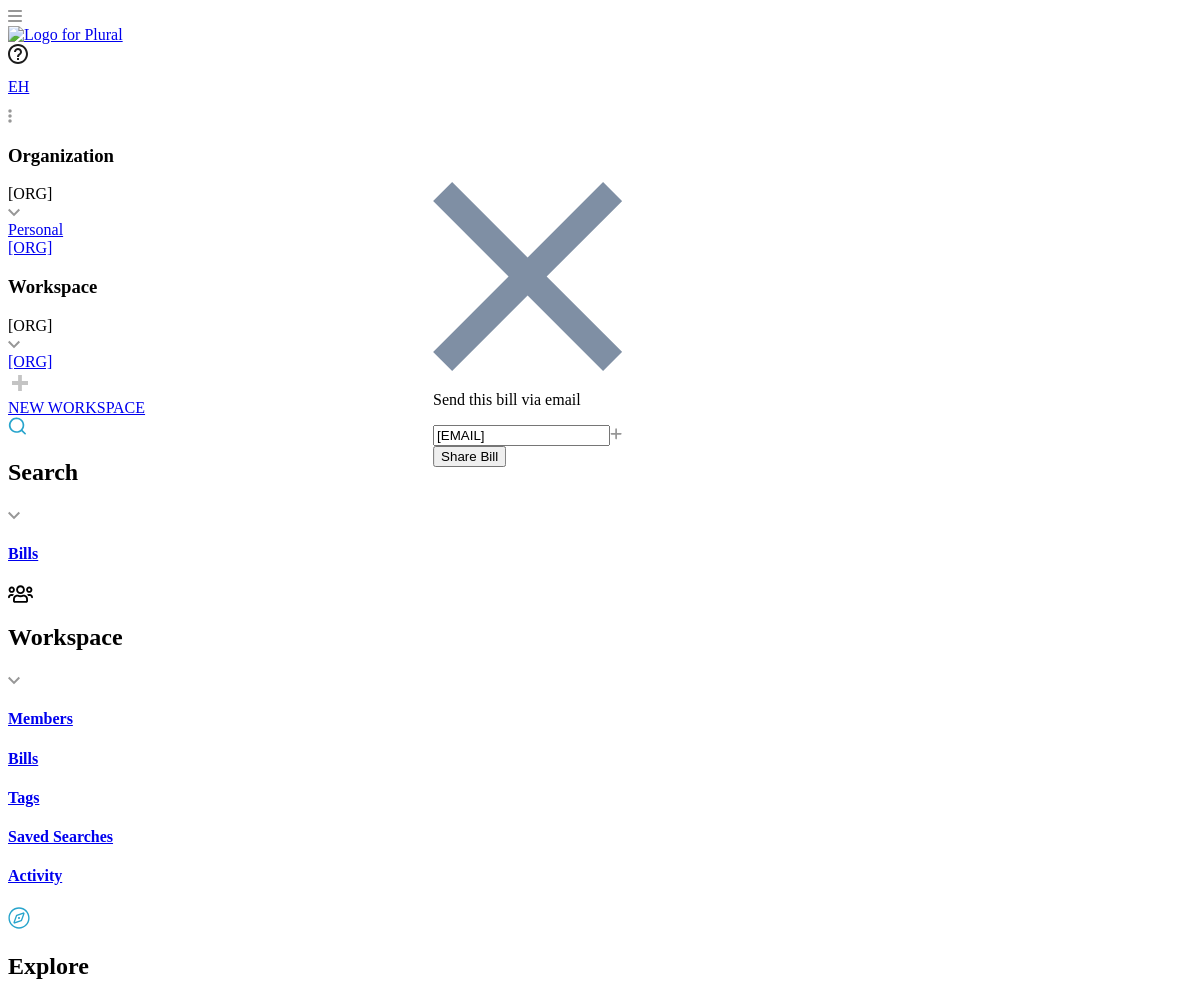 type on "[EMAIL]" 